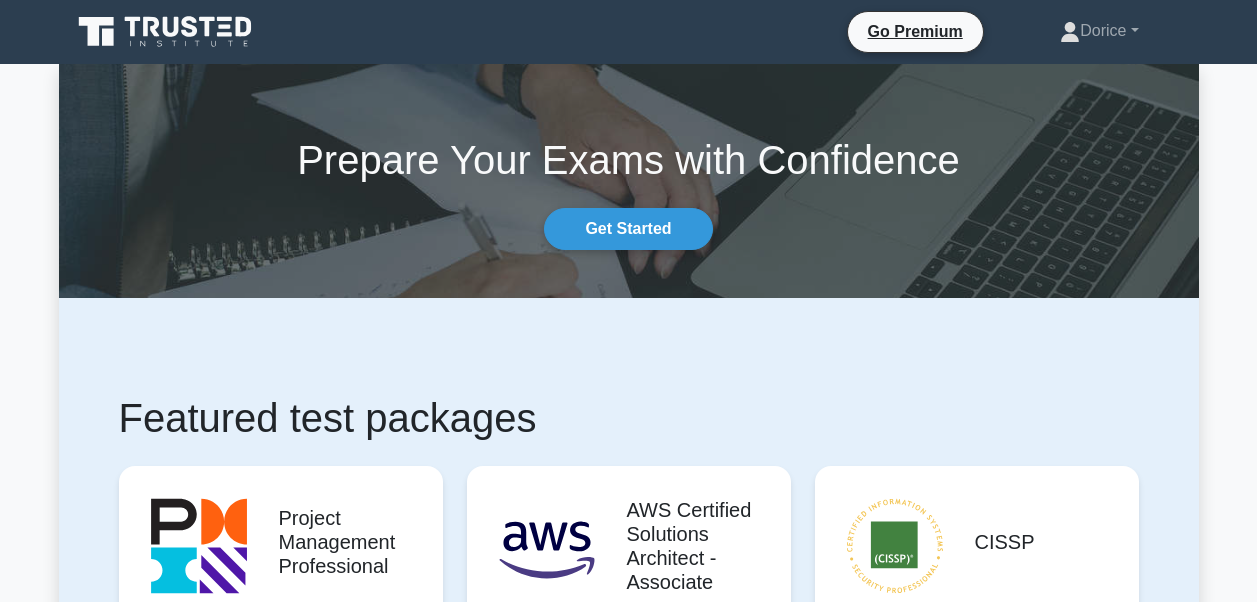scroll, scrollTop: 0, scrollLeft: 0, axis: both 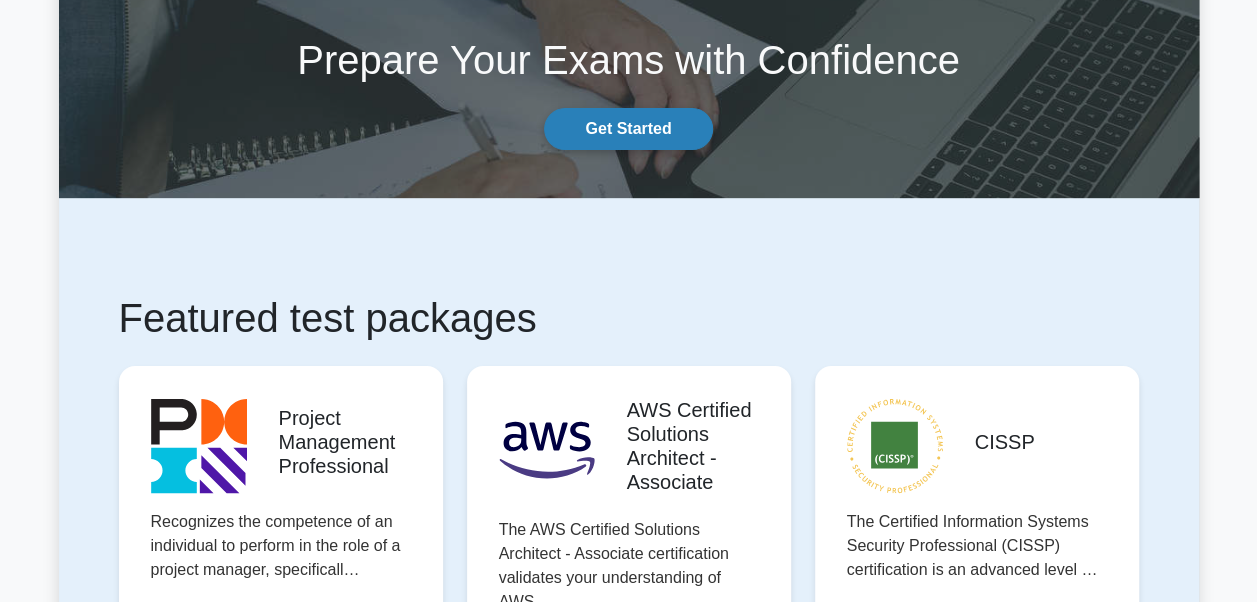 click on "Get Started" at bounding box center (628, 129) 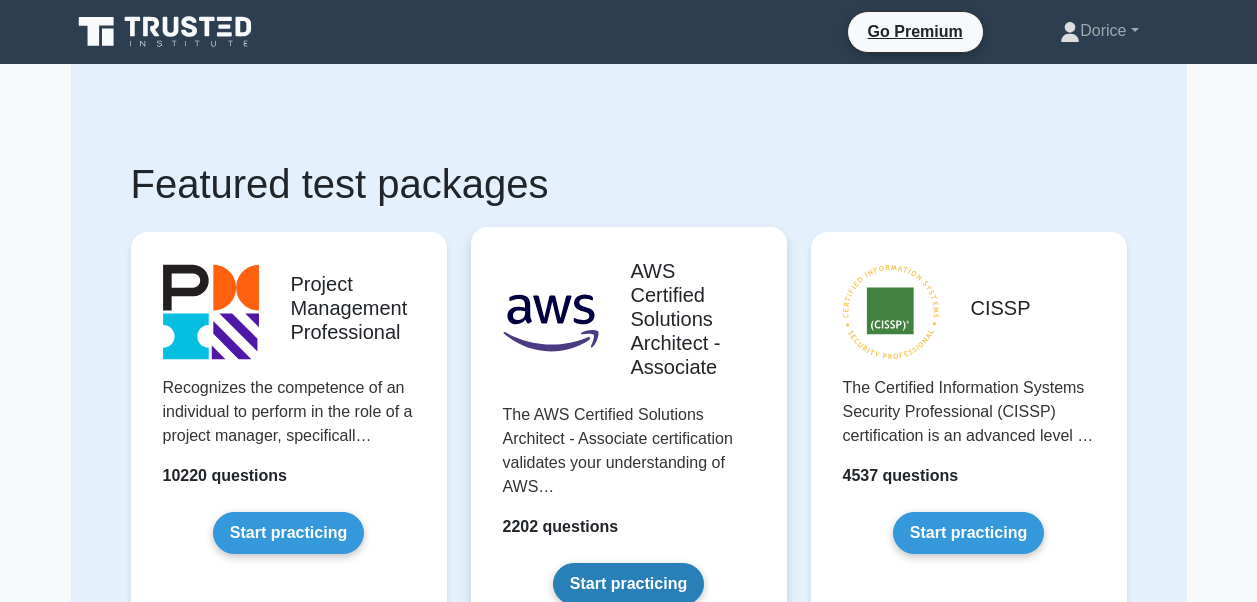 scroll, scrollTop: 0, scrollLeft: 0, axis: both 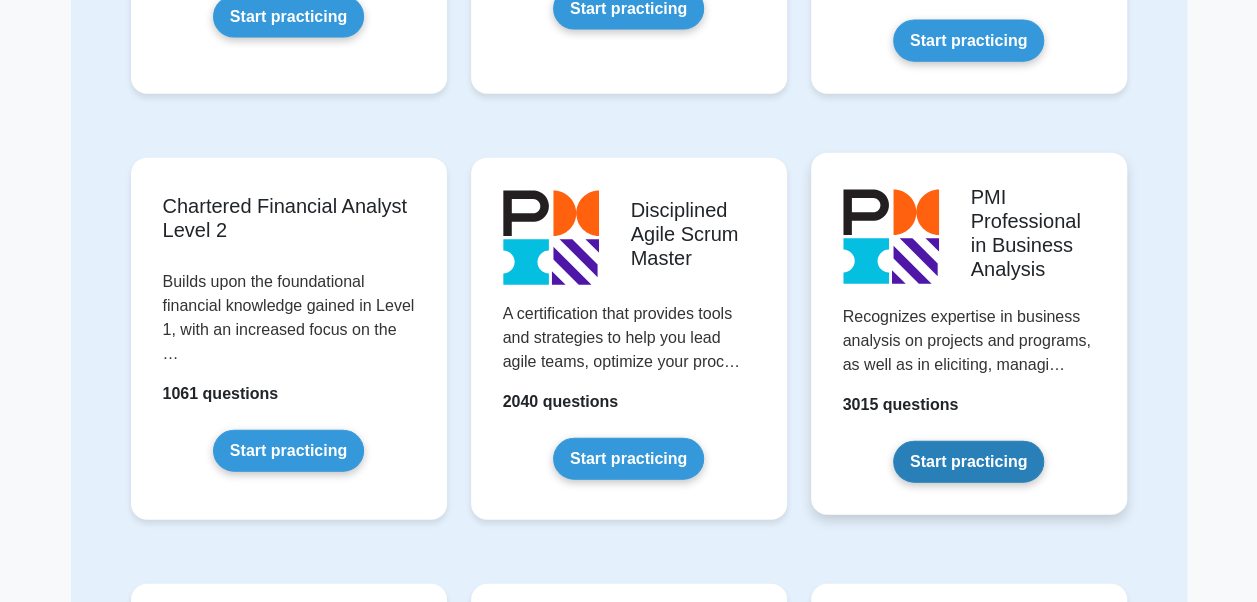 click on "Start practicing" at bounding box center [968, 462] 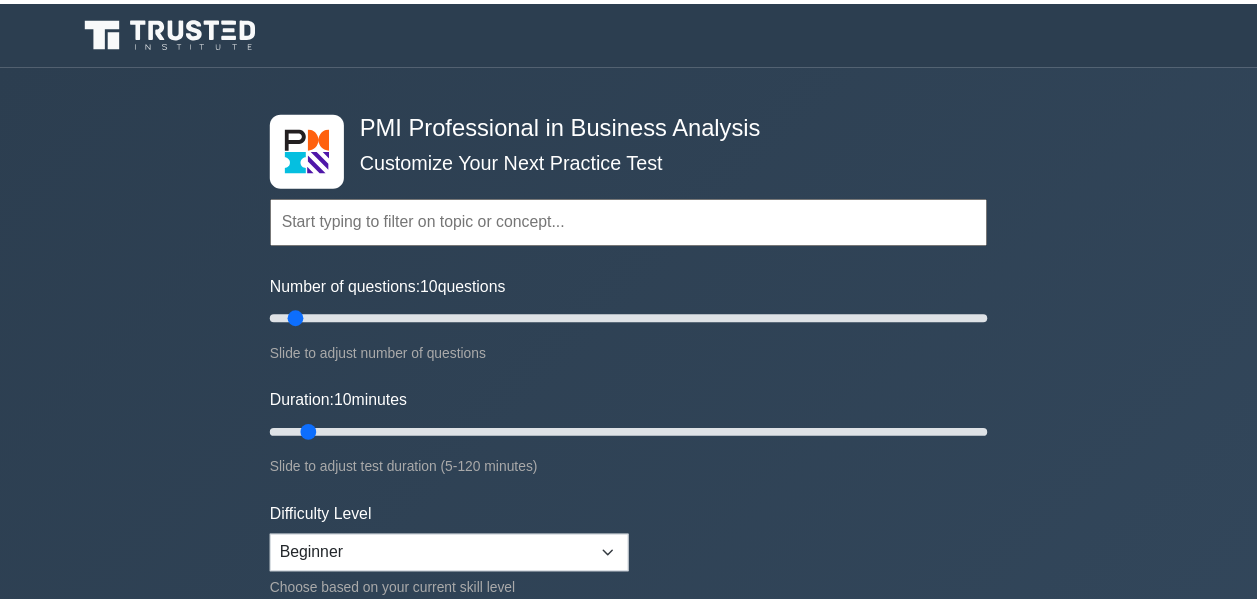 scroll, scrollTop: 0, scrollLeft: 0, axis: both 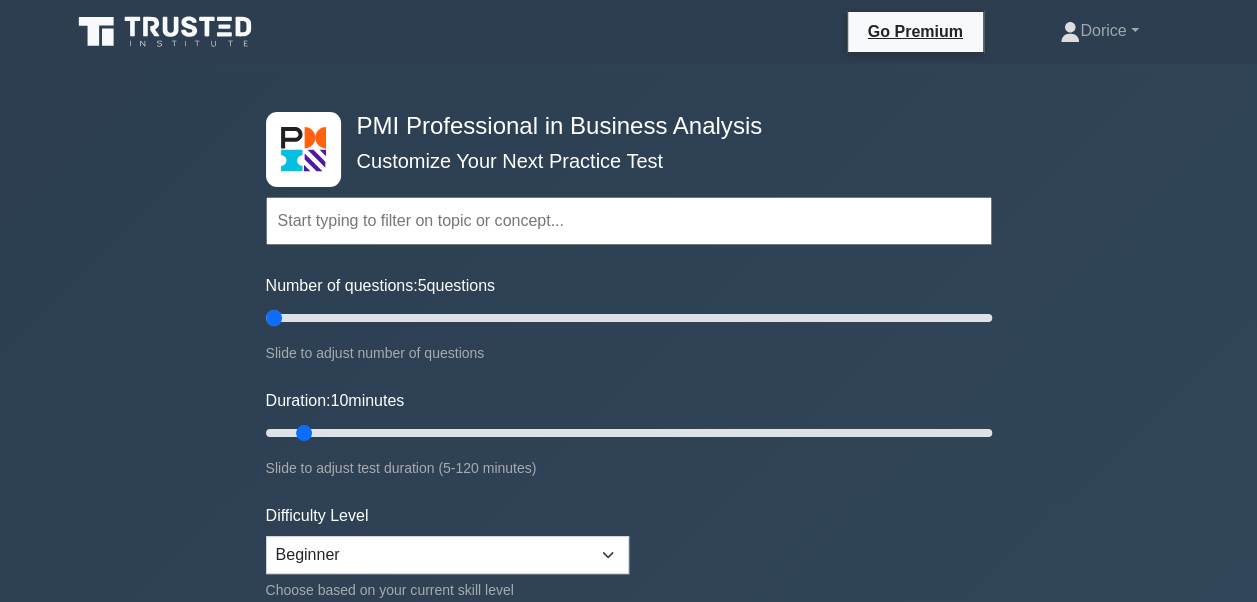 drag, startPoint x: 294, startPoint y: 316, endPoint x: 282, endPoint y: 316, distance: 12 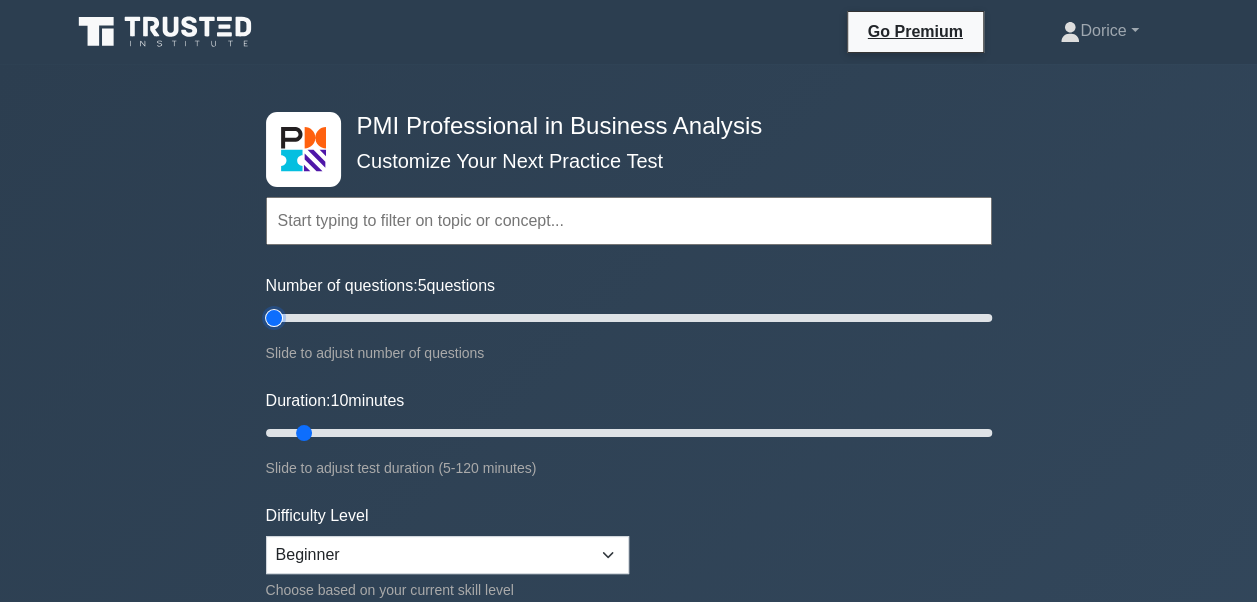 type on "5" 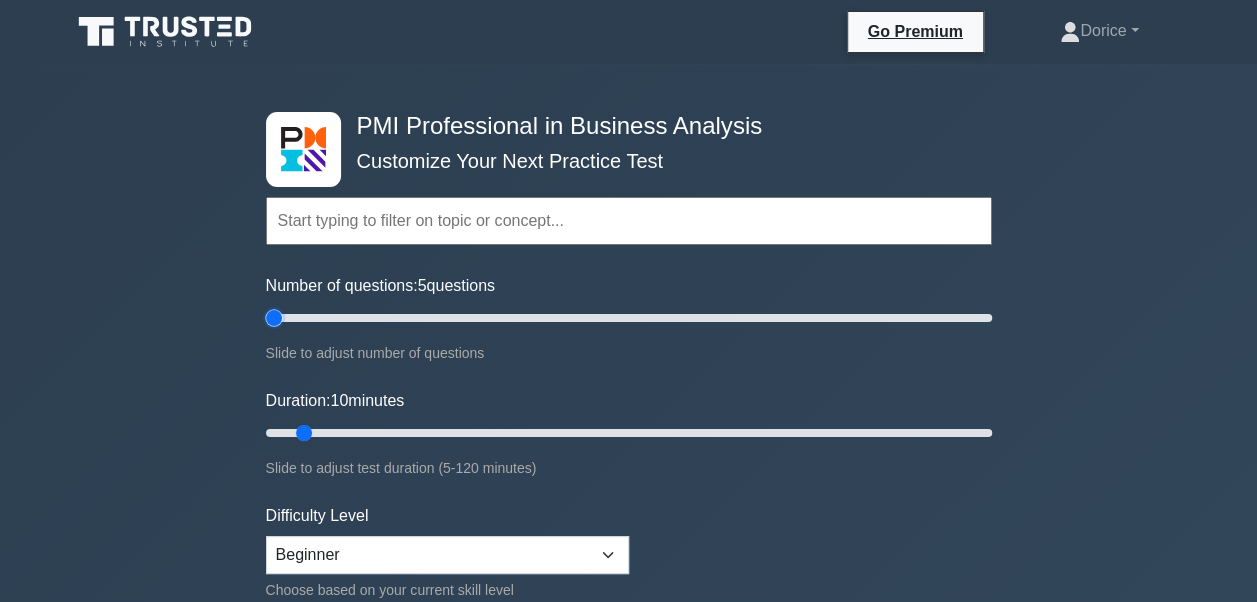 drag, startPoint x: 305, startPoint y: 430, endPoint x: 292, endPoint y: 429, distance: 13.038404 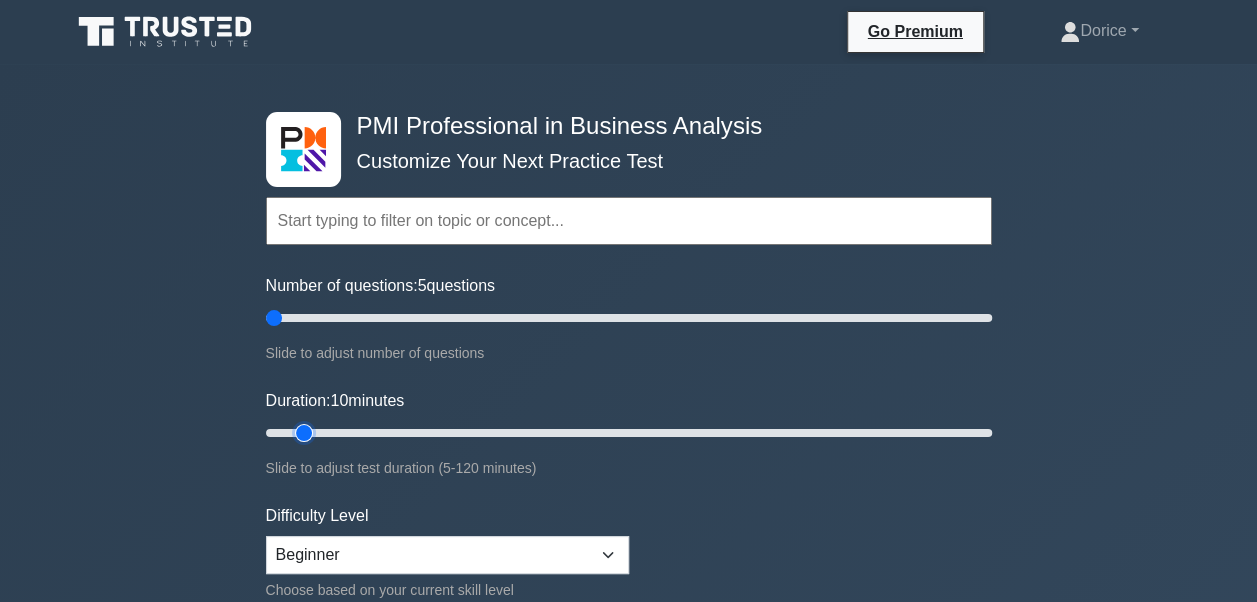 click on "Duration:  10  minutes" at bounding box center [629, 433] 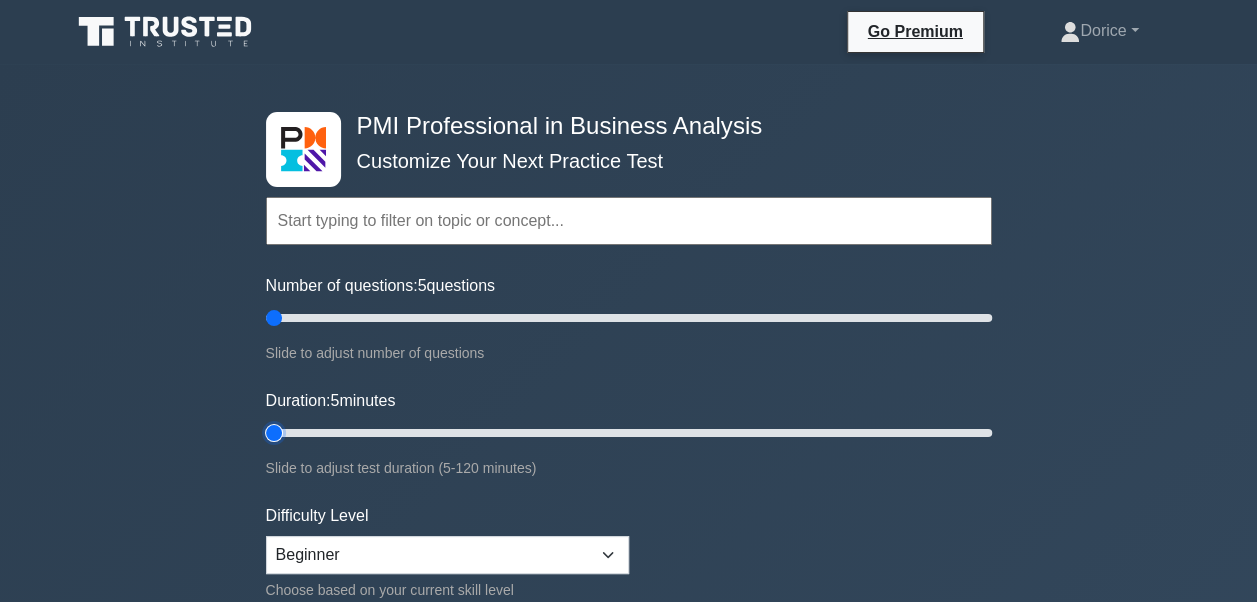 type on "5" 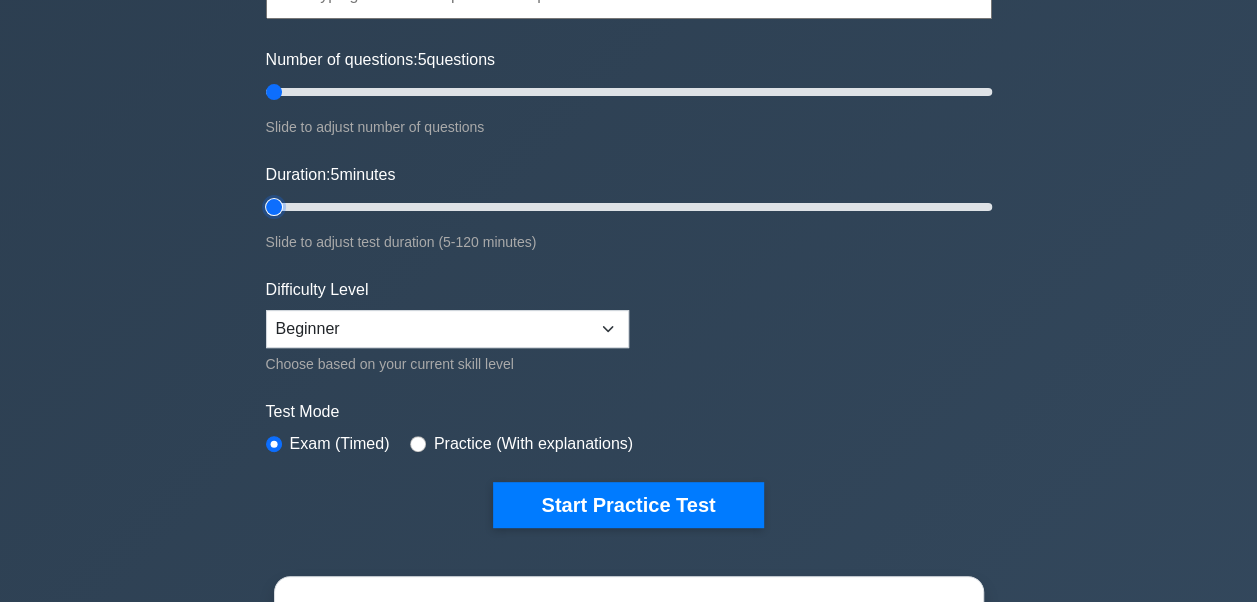 scroll, scrollTop: 300, scrollLeft: 0, axis: vertical 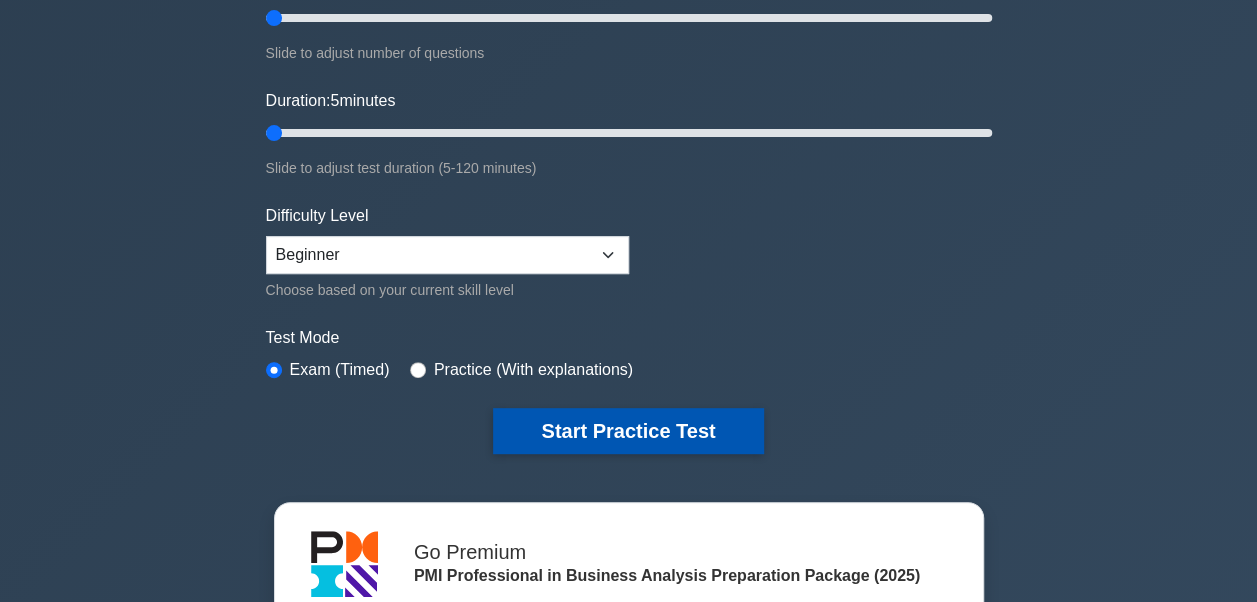 click on "Start Practice Test" at bounding box center [628, 431] 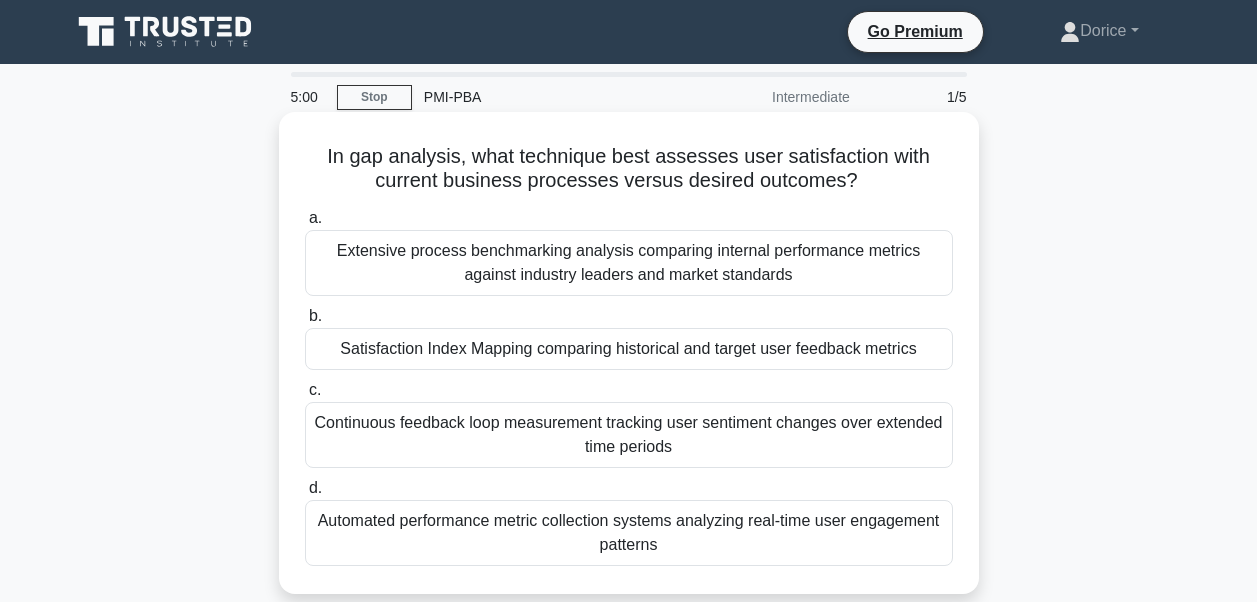 scroll, scrollTop: 0, scrollLeft: 0, axis: both 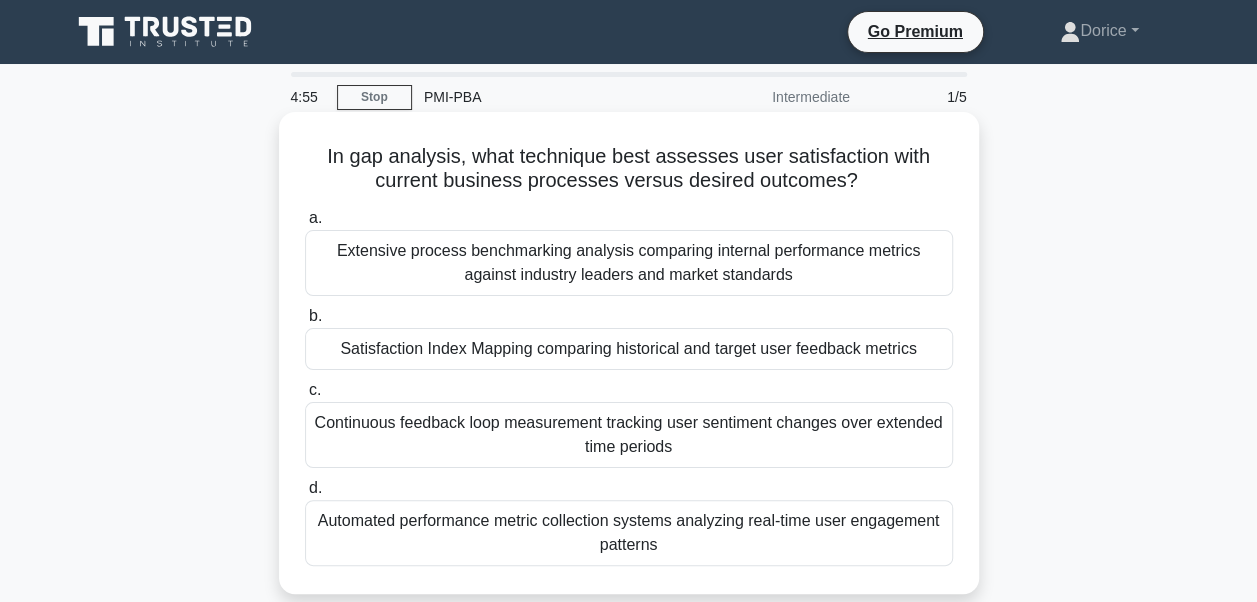 click on "Extensive process benchmarking analysis comparing internal performance metrics against industry leaders and market standards" at bounding box center [629, 263] 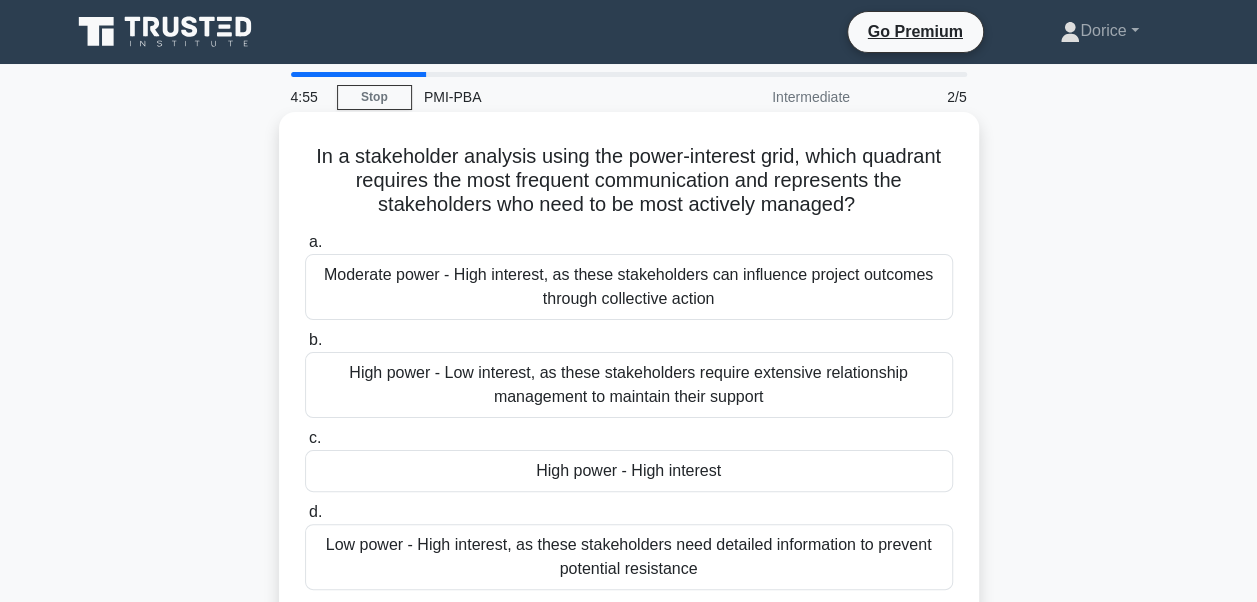 click on "Moderate power - High interest, as these stakeholders can influence project outcomes through collective action" at bounding box center (629, 287) 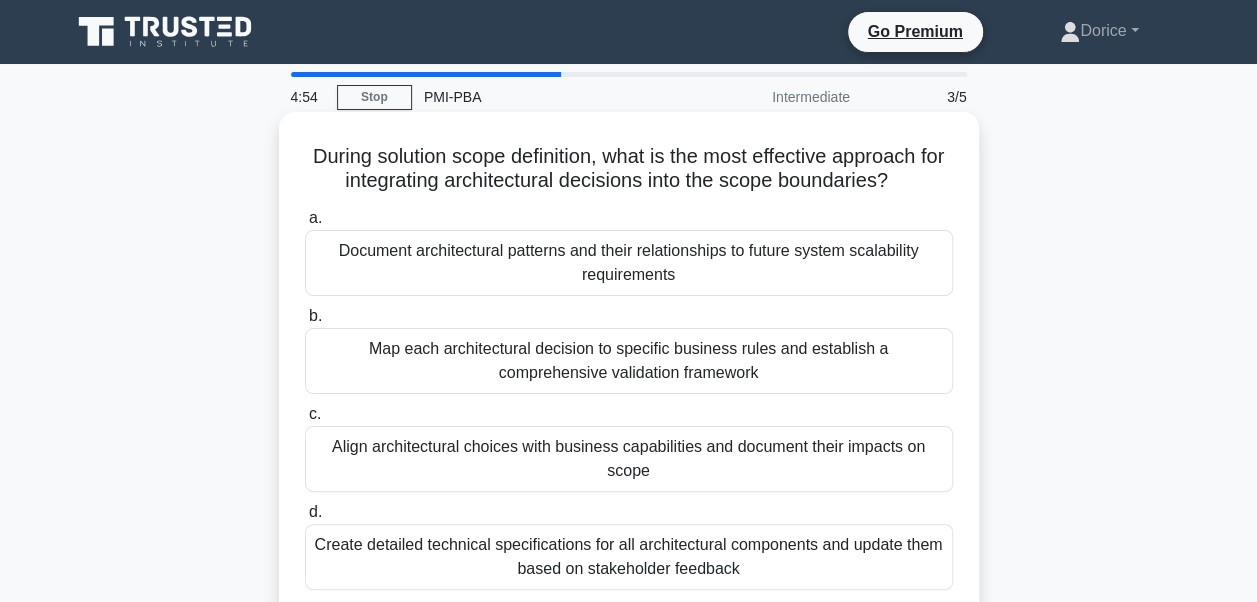 click on "Map each architectural decision to specific business rules and establish a comprehensive validation framework" at bounding box center [629, 361] 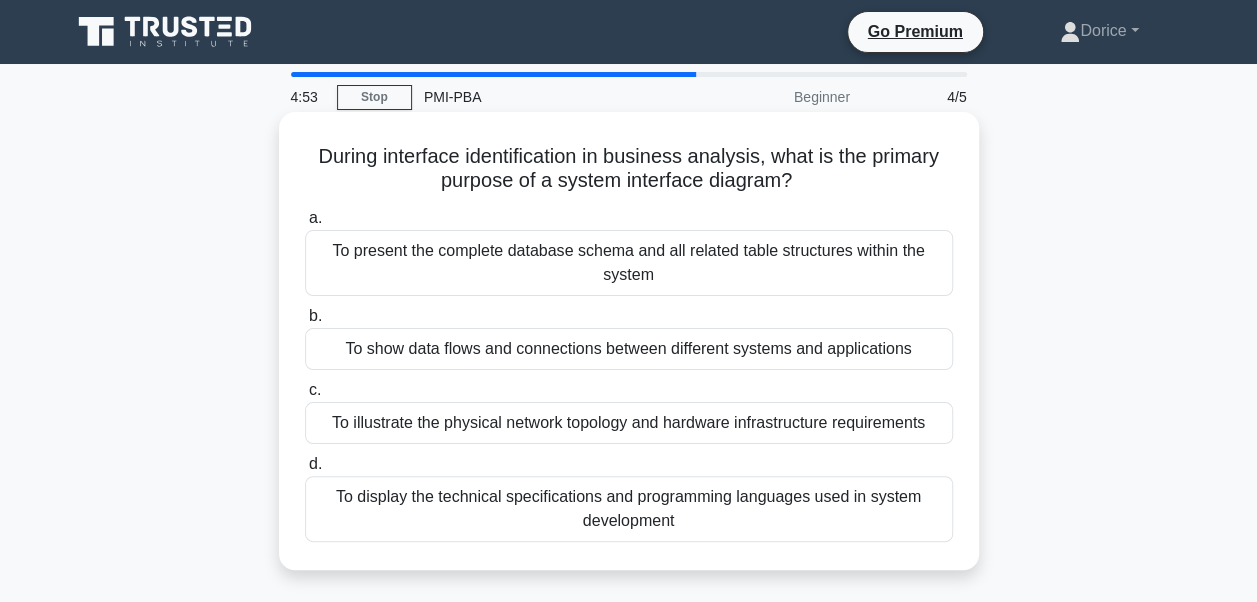 click on "To show data flows and connections between different systems and applications" at bounding box center (629, 349) 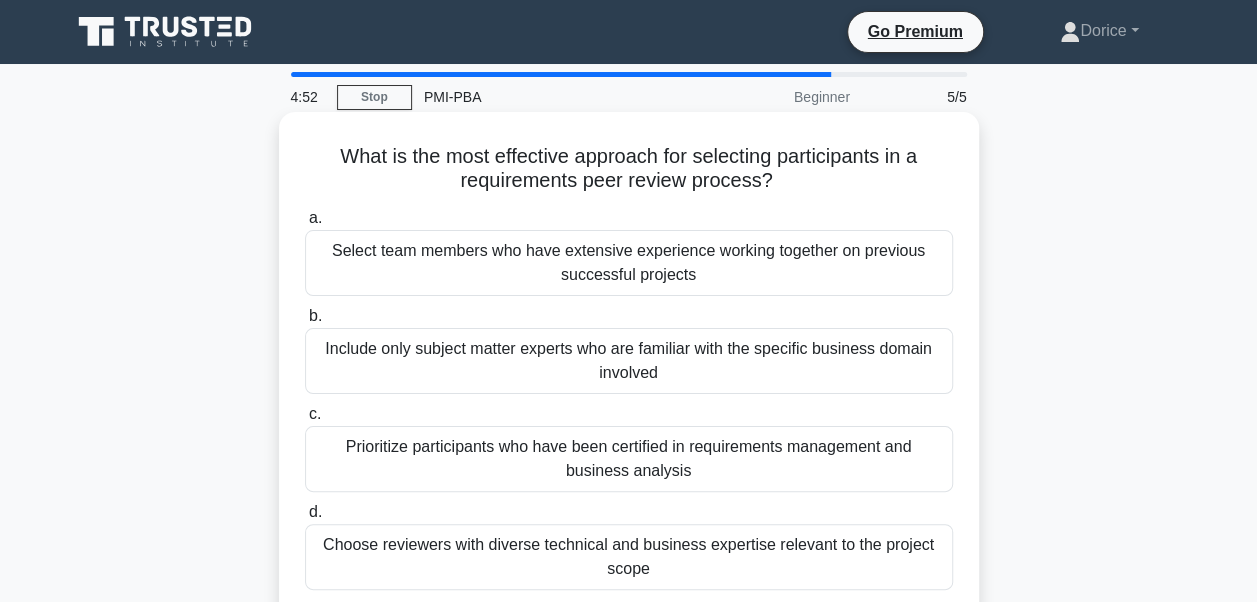 click on "Include only subject matter experts who are familiar with the specific business domain involved" at bounding box center [629, 361] 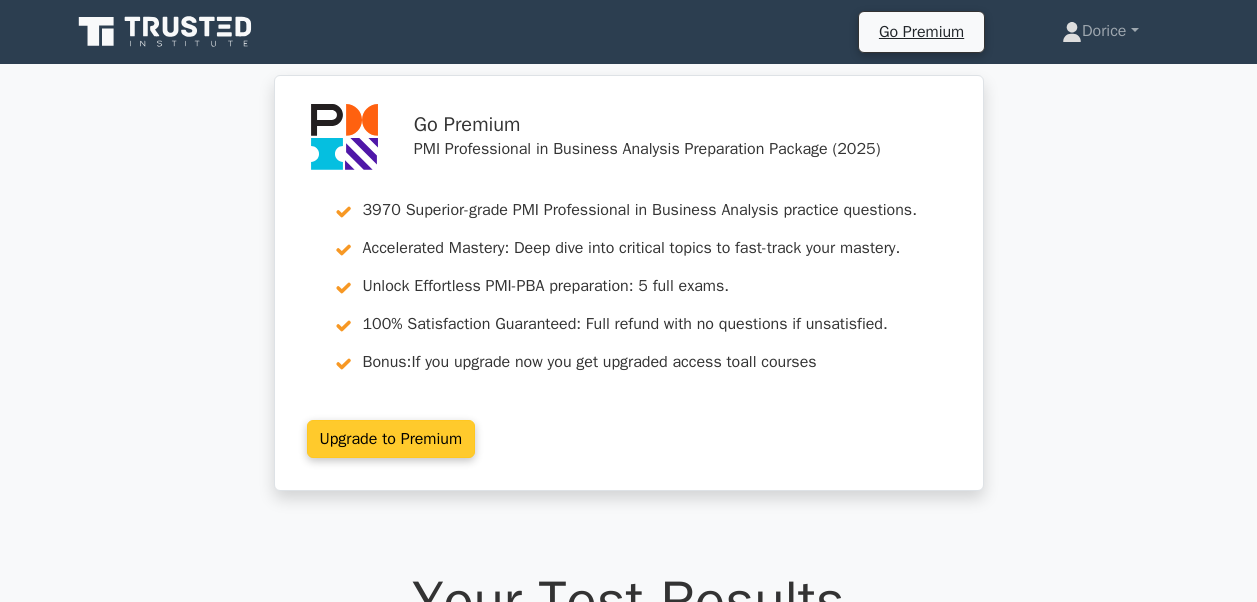 scroll, scrollTop: 0, scrollLeft: 0, axis: both 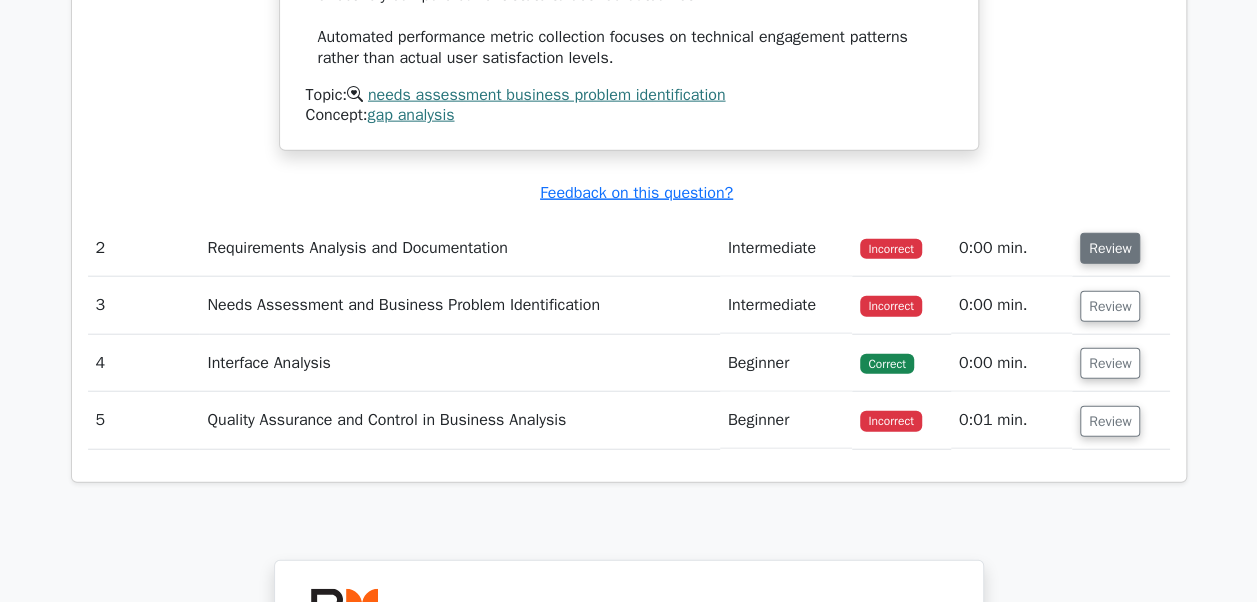 click on "Review" at bounding box center [1110, 248] 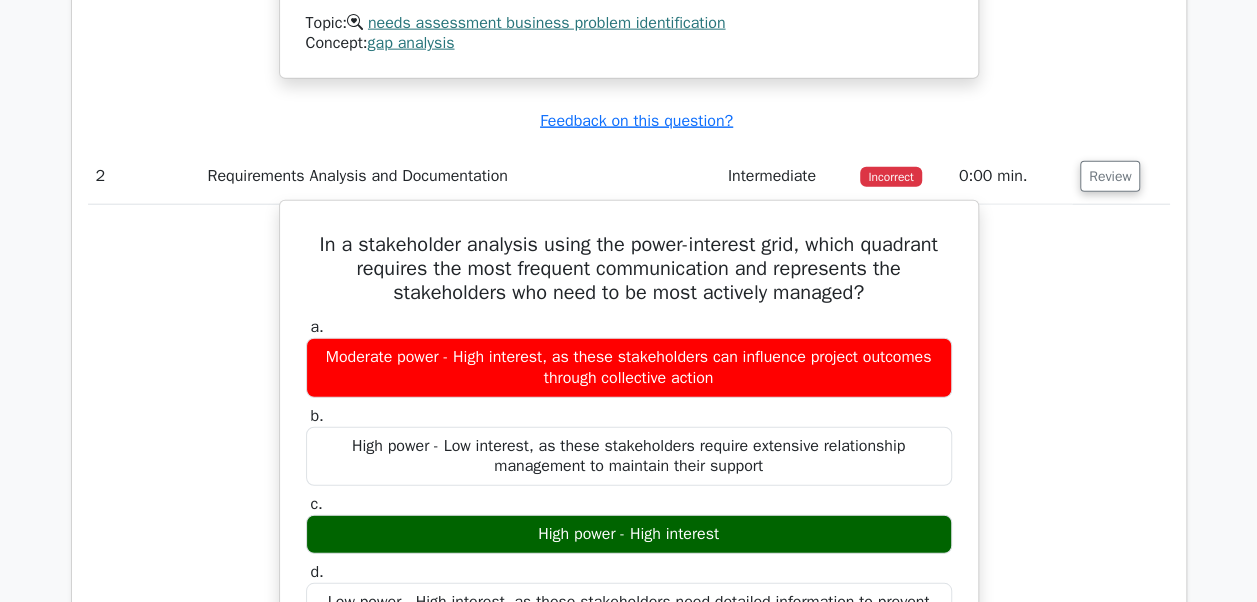 scroll, scrollTop: 2300, scrollLeft: 0, axis: vertical 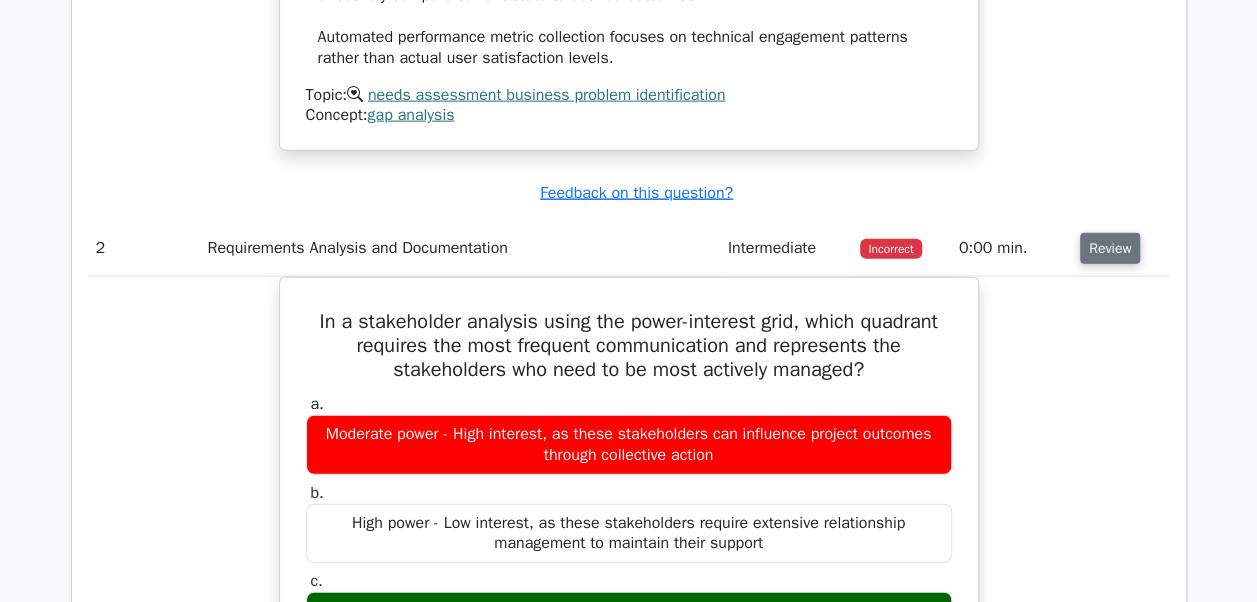 click on "Review" at bounding box center (1110, 248) 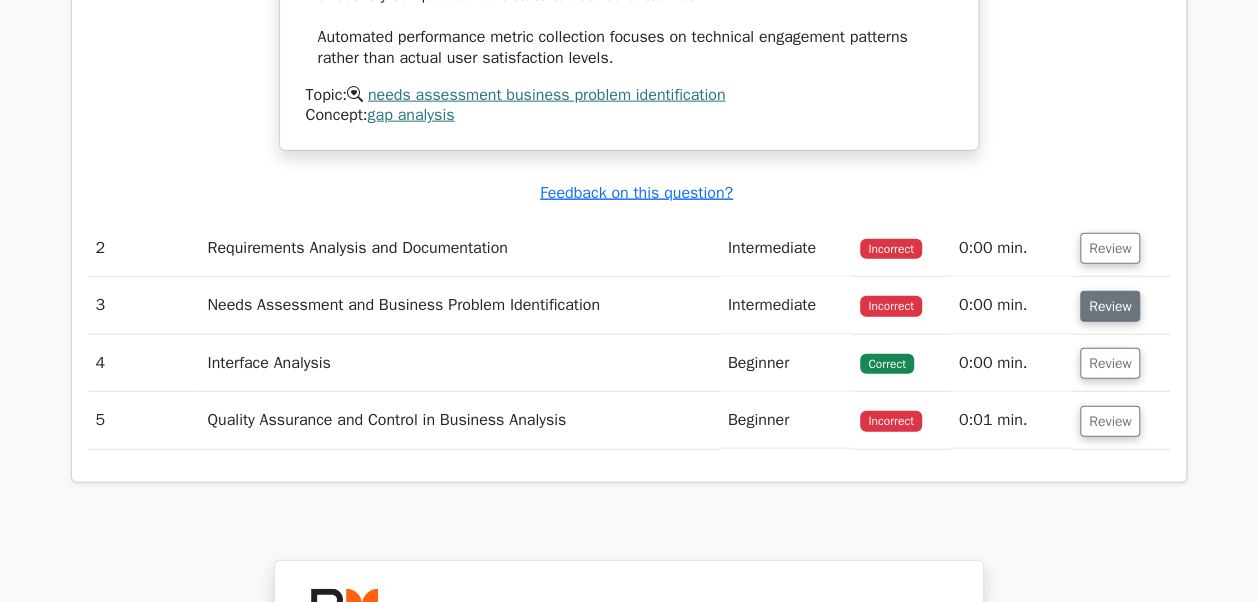 click on "Review" at bounding box center (1110, 306) 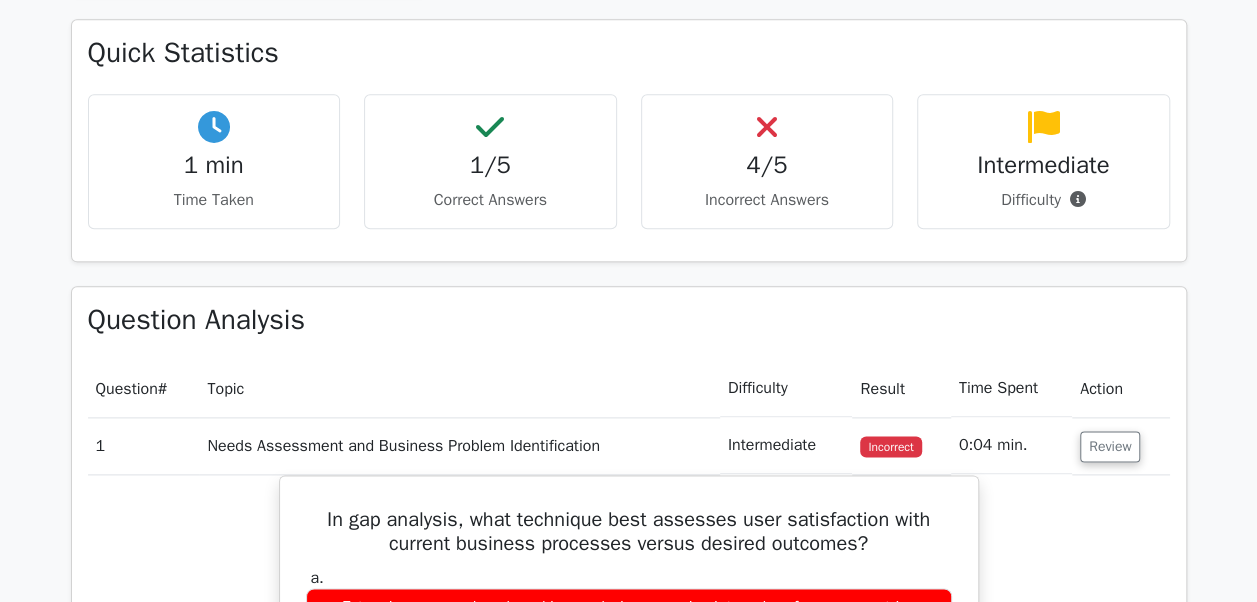 scroll, scrollTop: 800, scrollLeft: 0, axis: vertical 